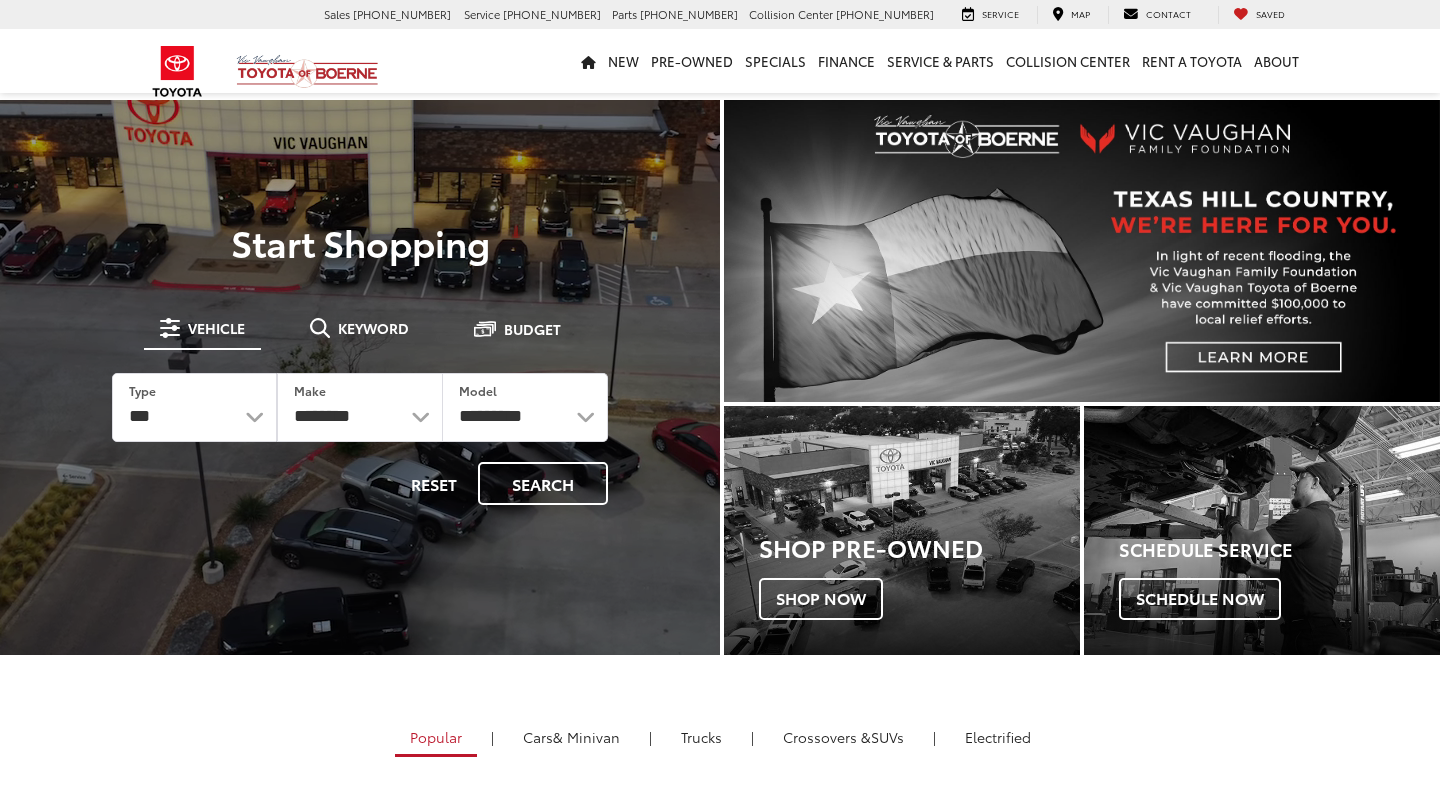 scroll, scrollTop: 0, scrollLeft: 0, axis: both 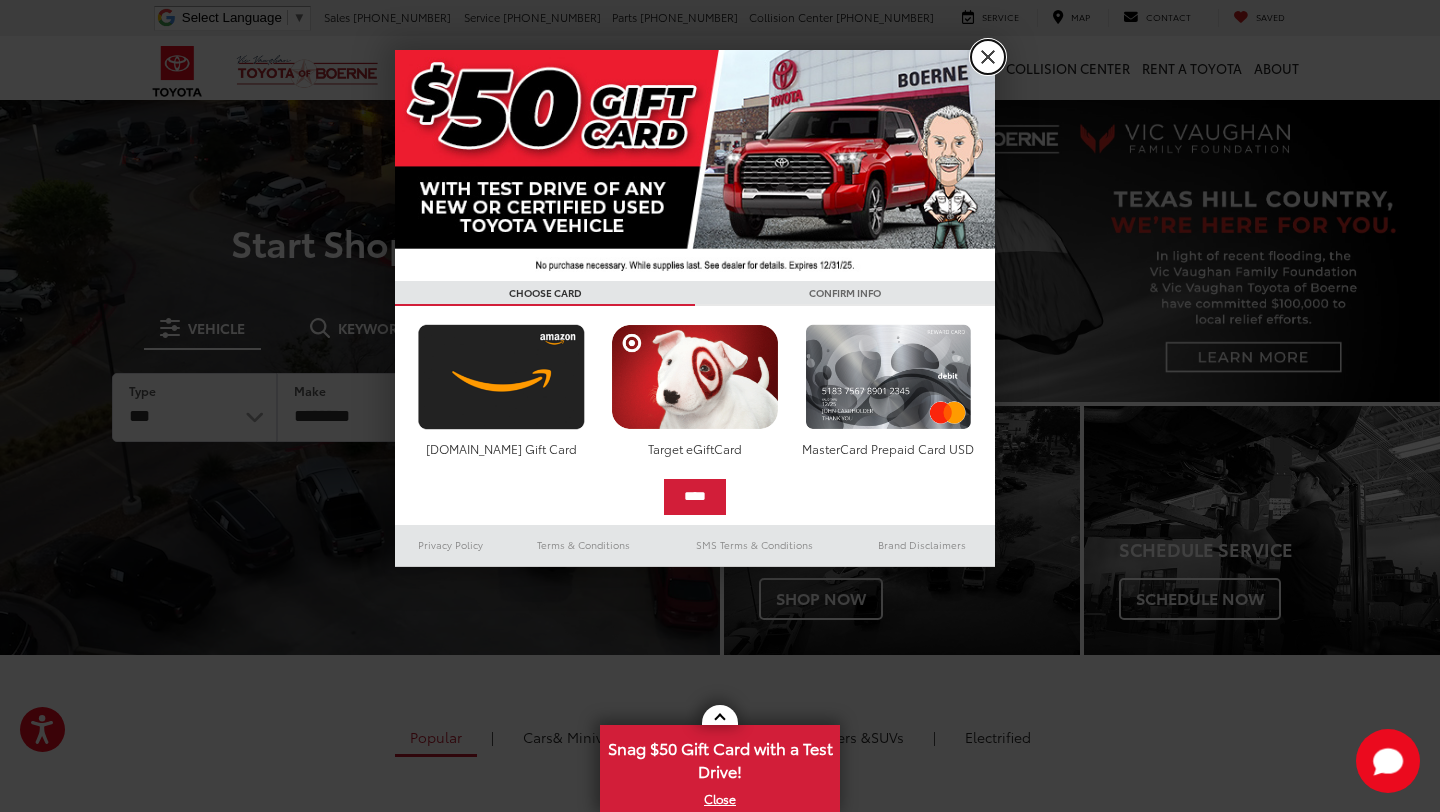 click on "X" at bounding box center (988, 57) 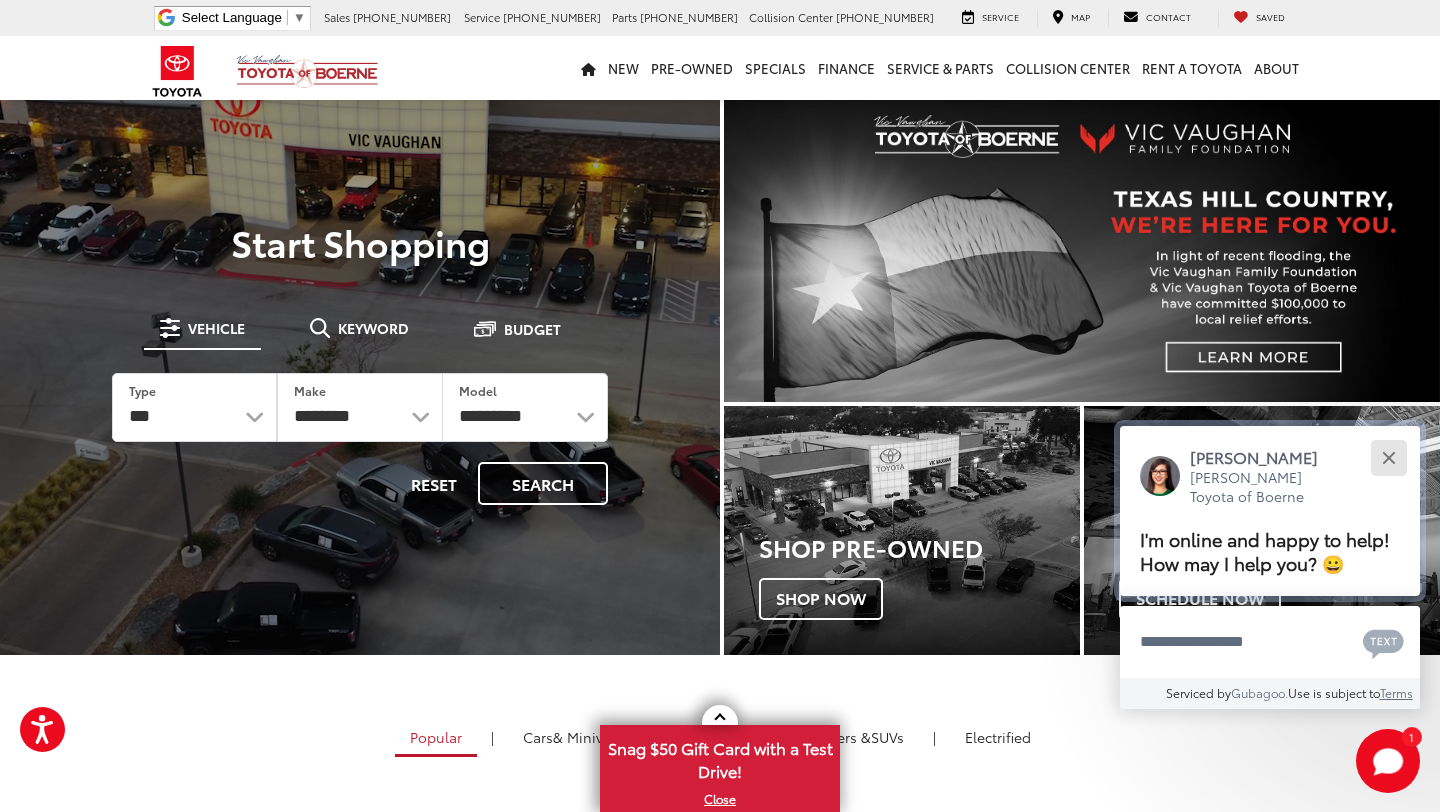 click at bounding box center (1388, 457) 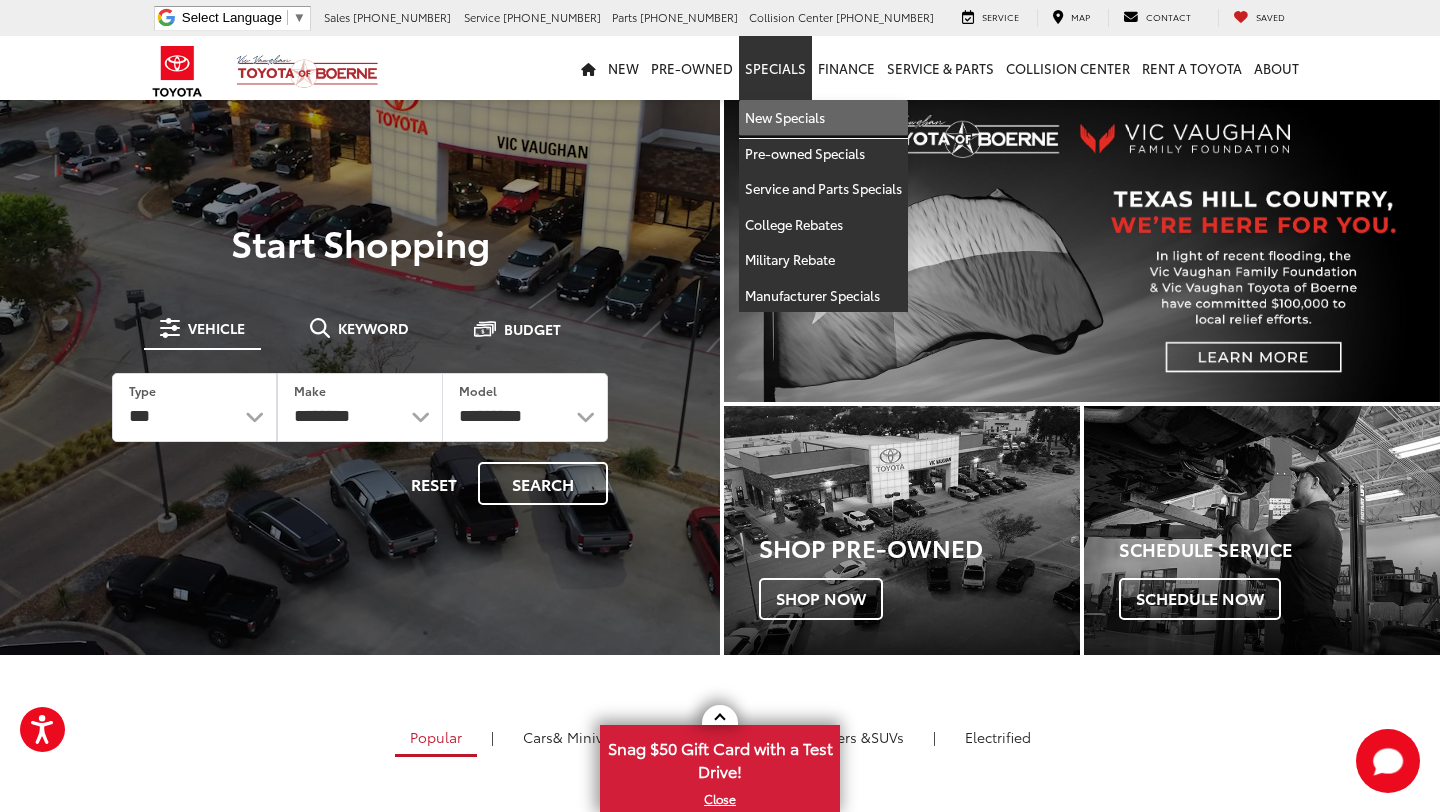 click on "New Specials" at bounding box center [823, 118] 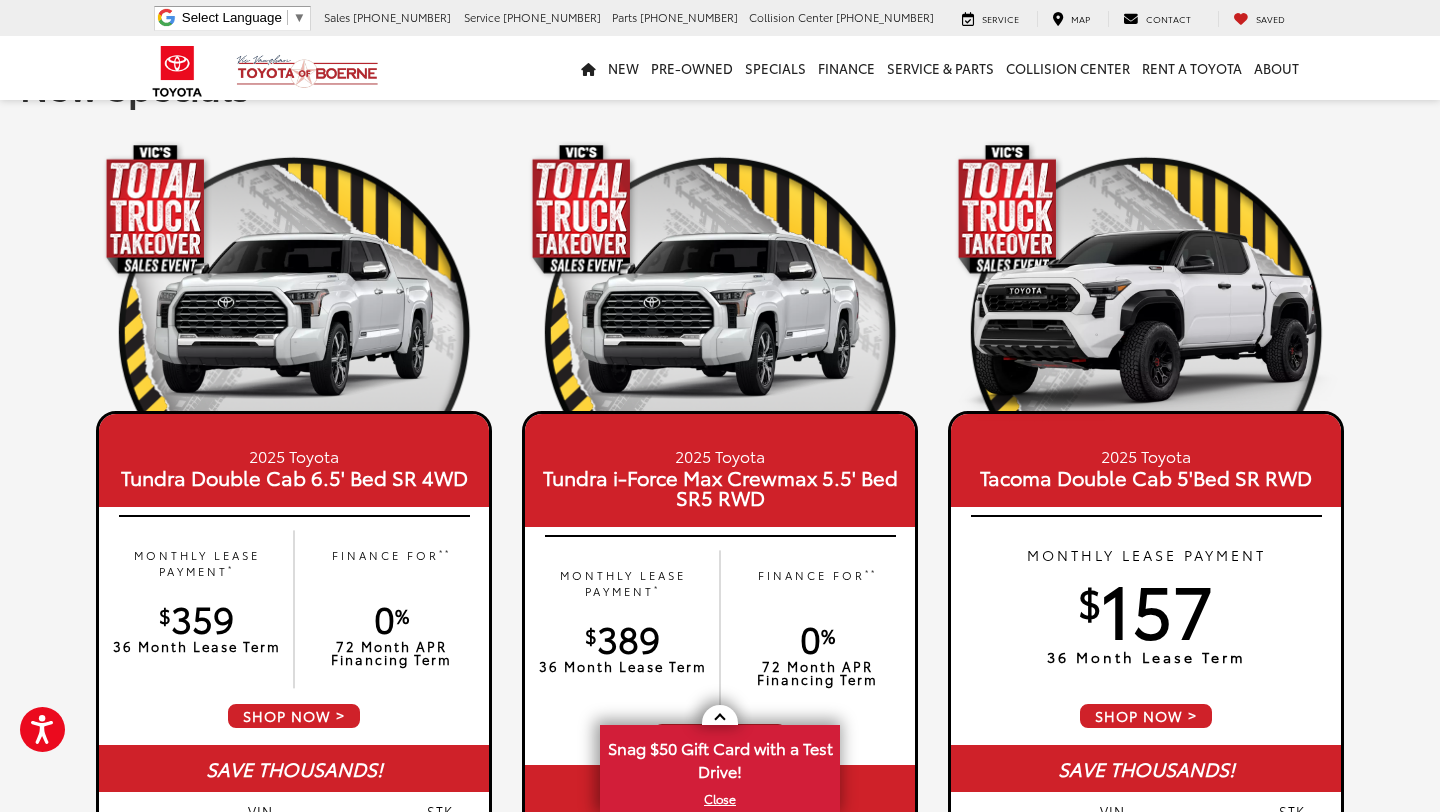 scroll, scrollTop: 0, scrollLeft: 0, axis: both 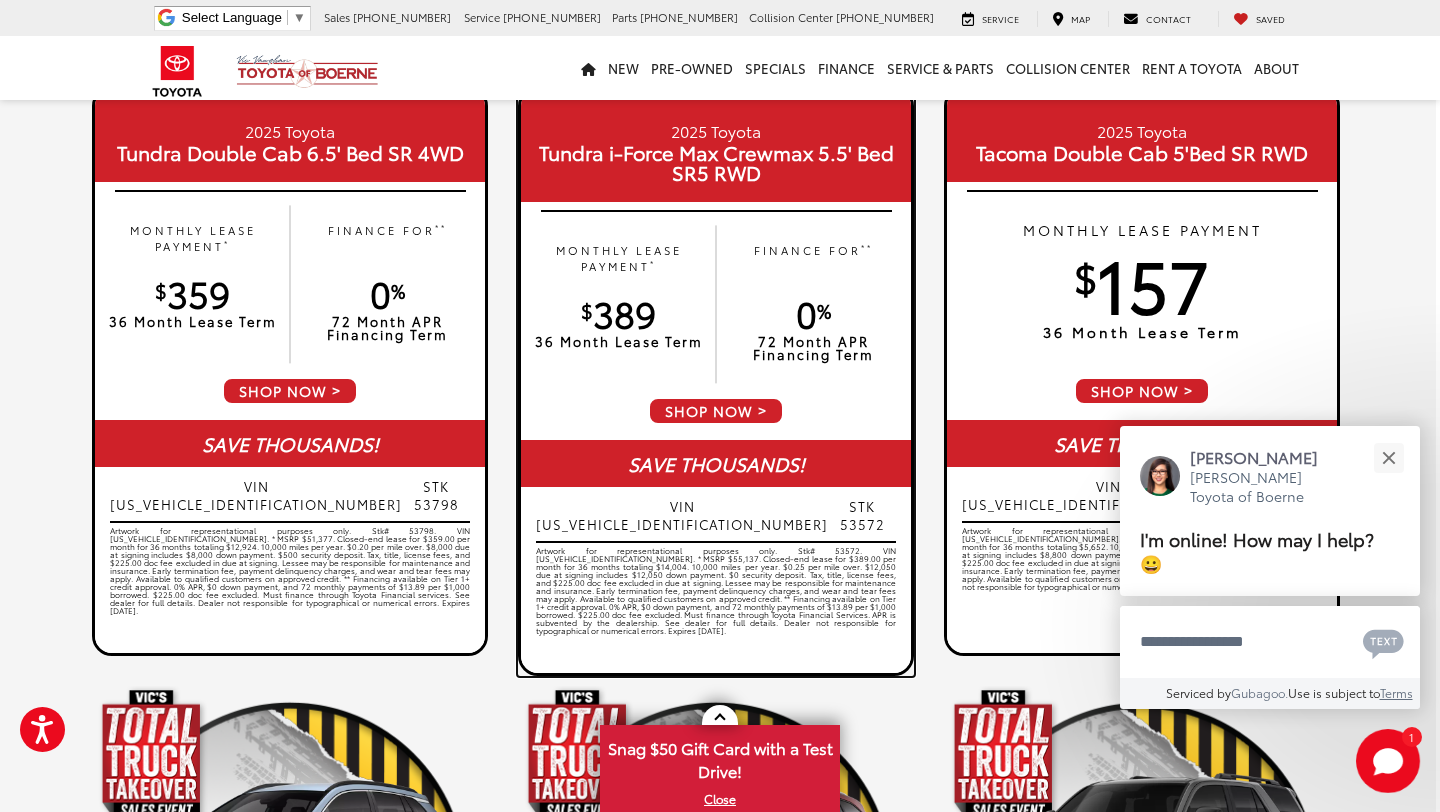 click on "SHOP NOW" at bounding box center [716, 411] 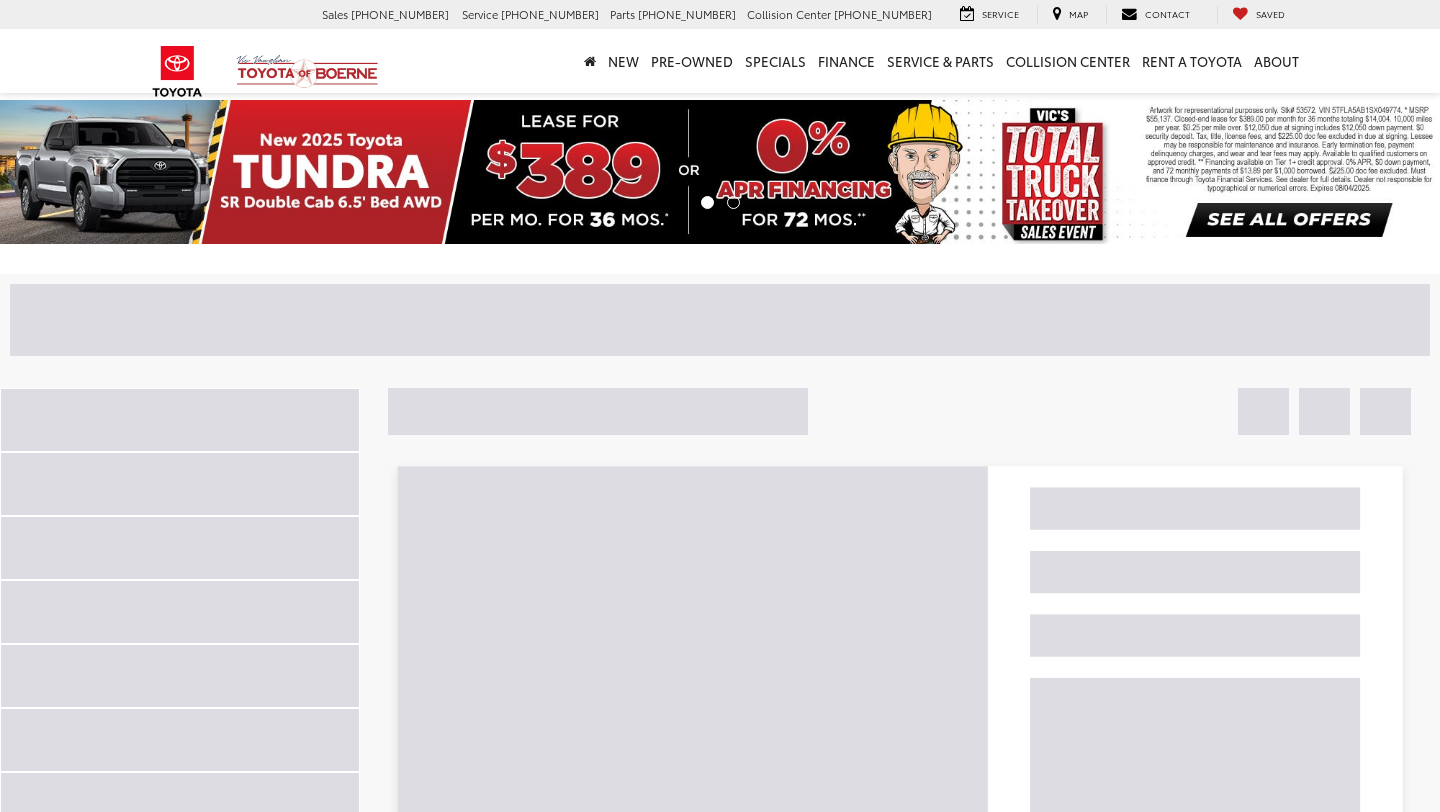 scroll, scrollTop: 0, scrollLeft: 0, axis: both 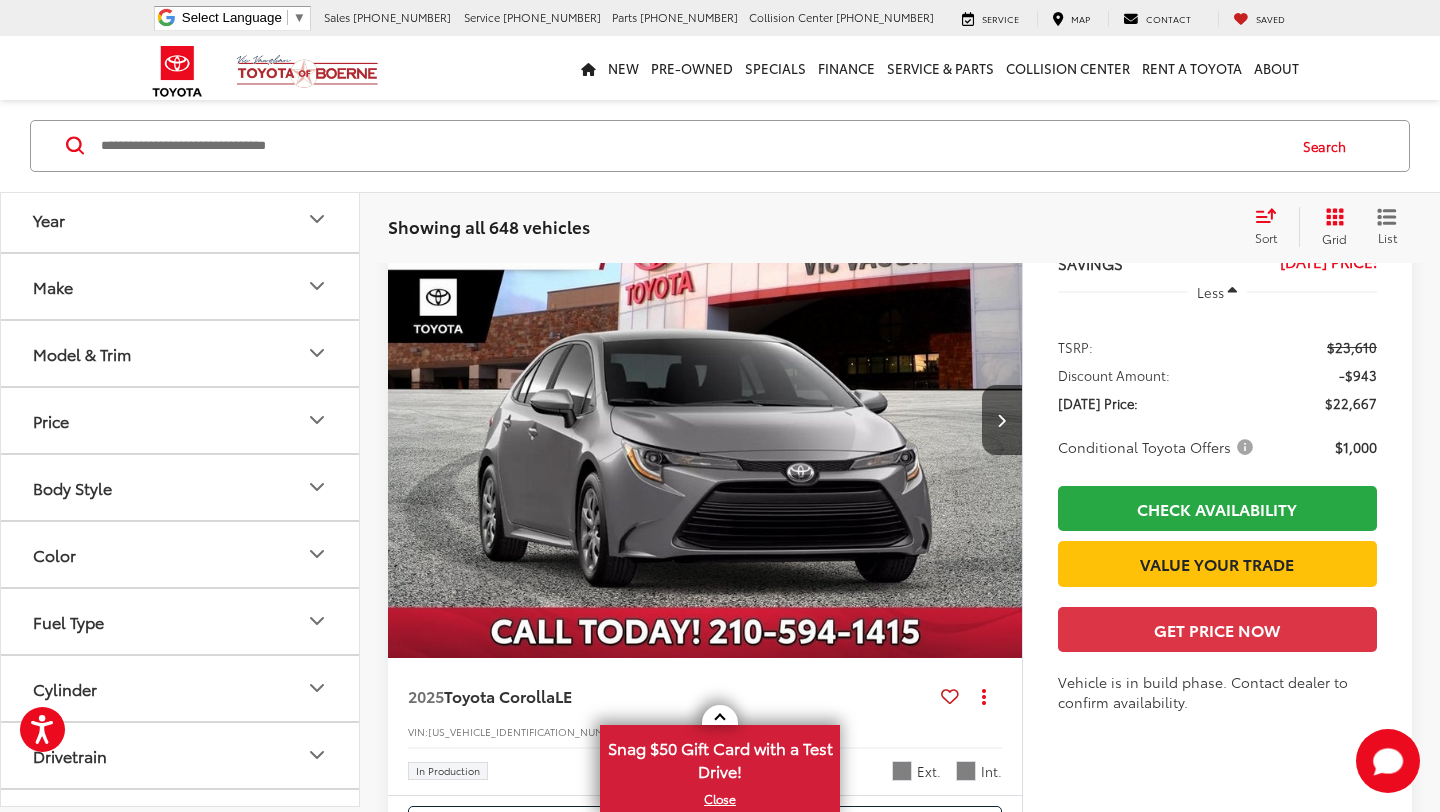 click 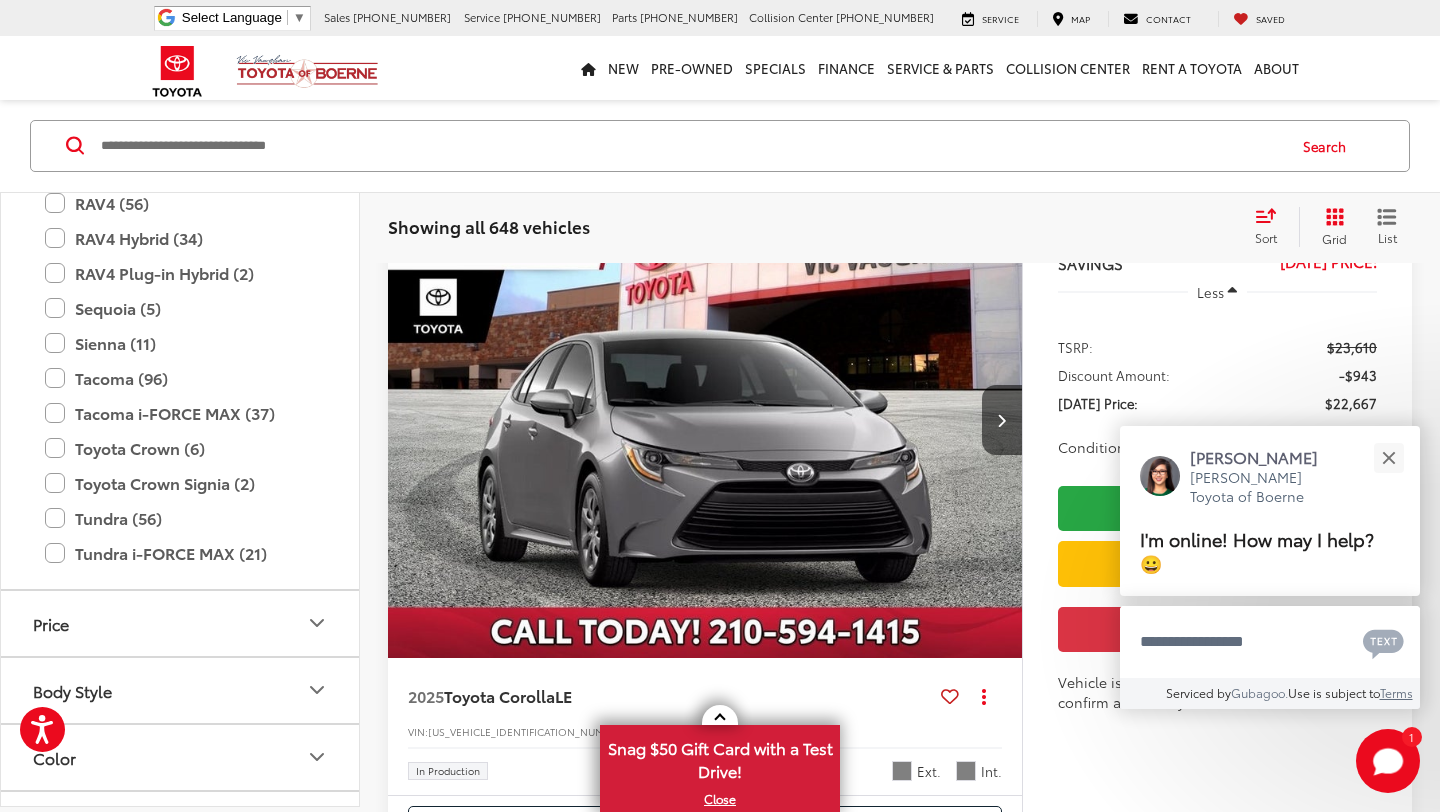 scroll, scrollTop: 886, scrollLeft: 0, axis: vertical 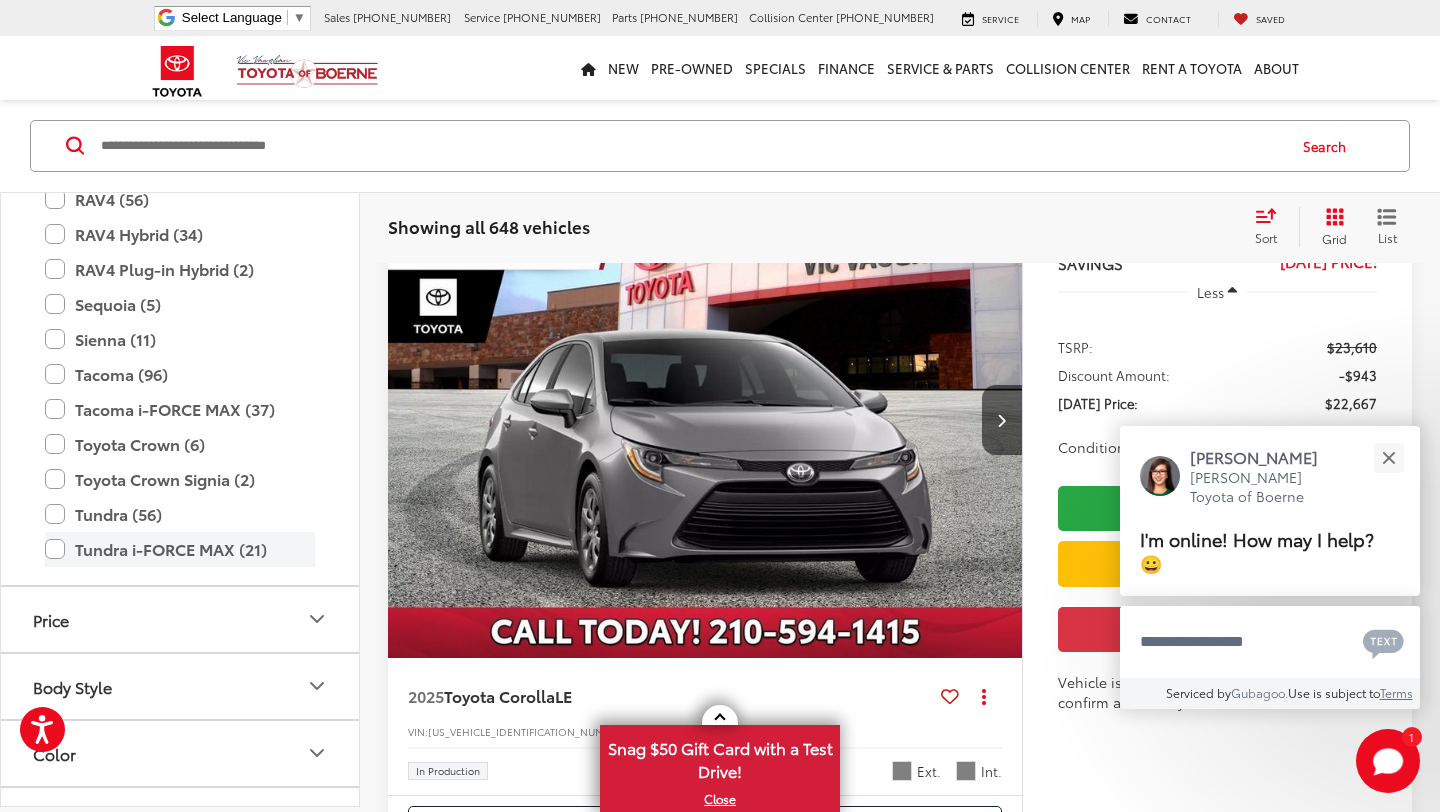 click on "Tundra i-FORCE MAX (21)" at bounding box center [180, 549] 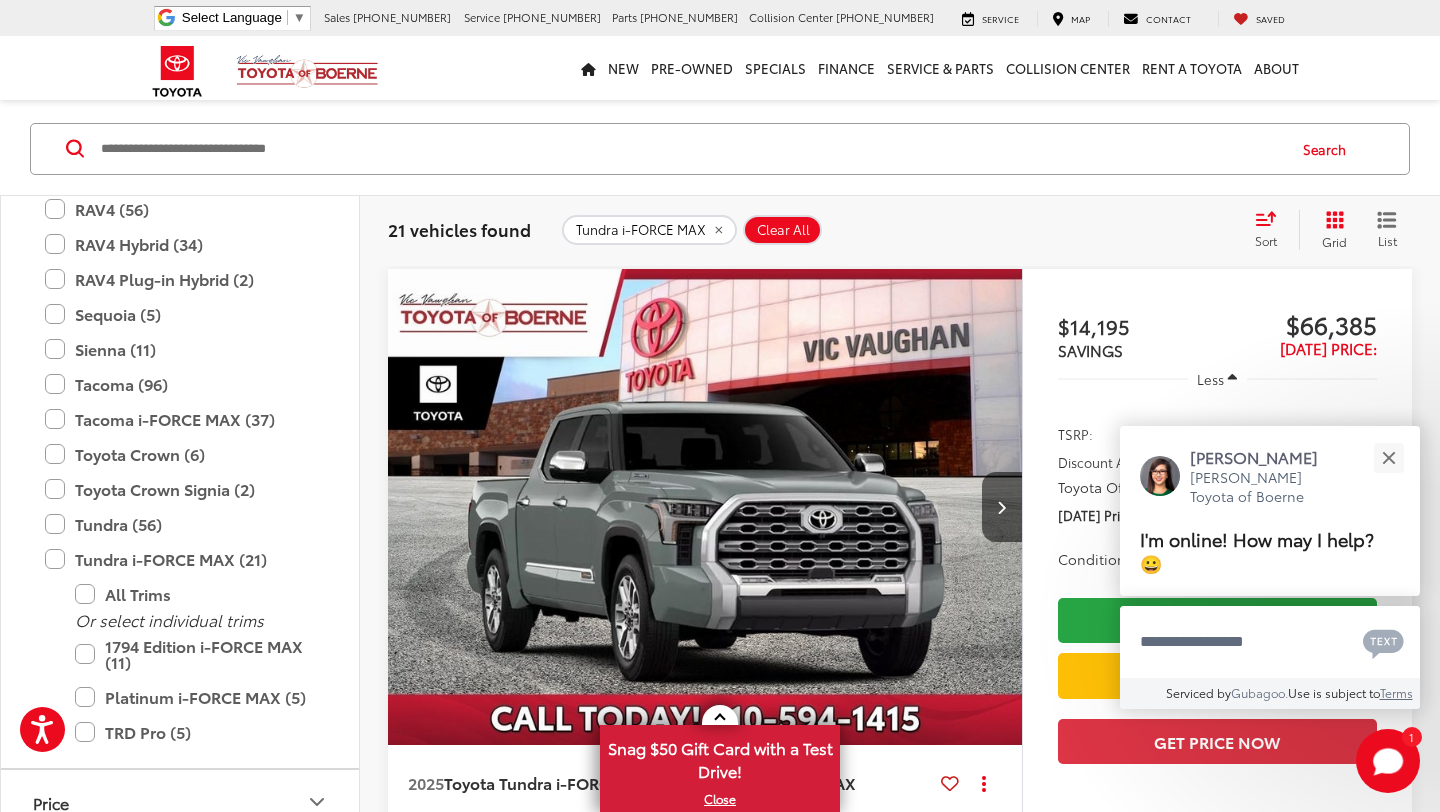 scroll, scrollTop: 175, scrollLeft: 0, axis: vertical 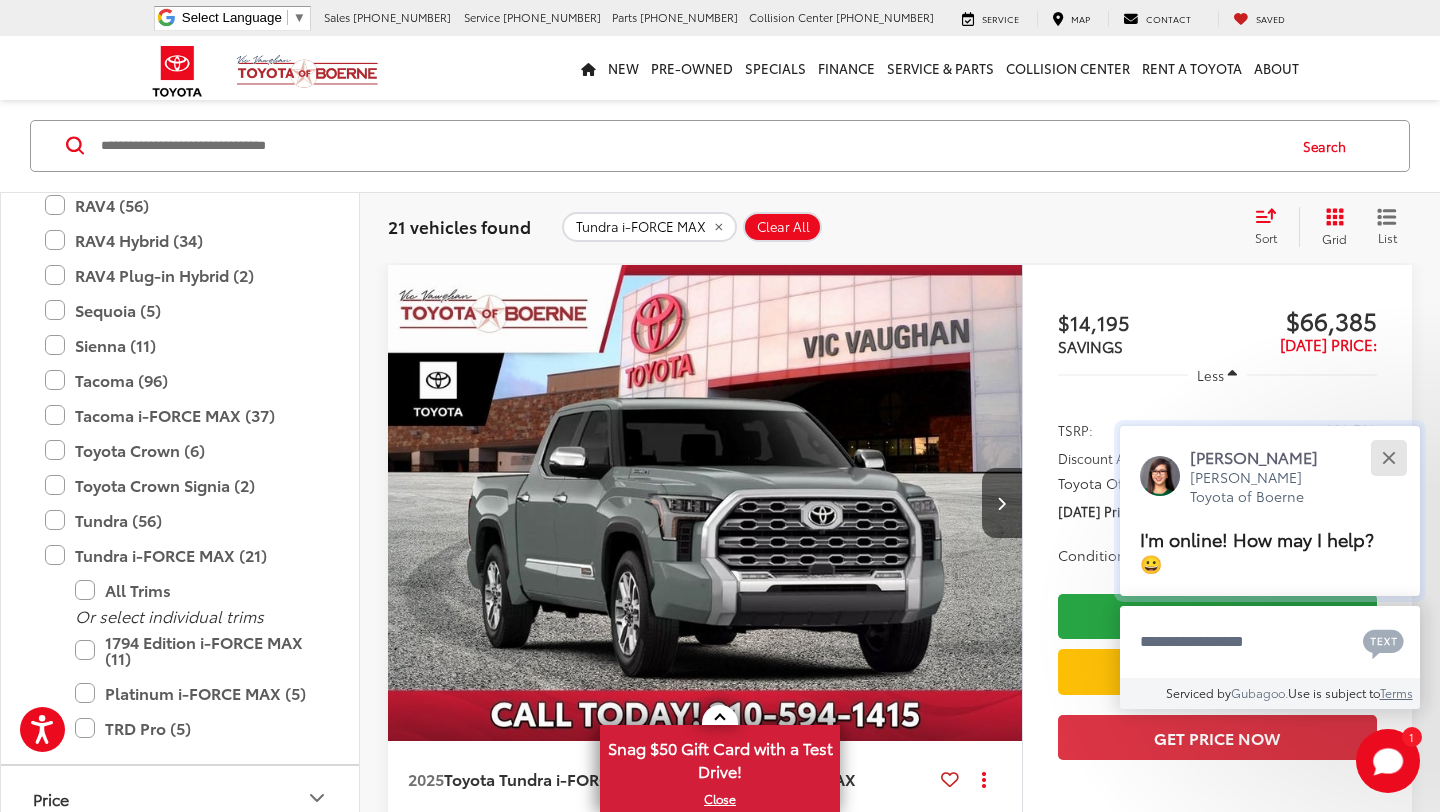 click at bounding box center [1388, 457] 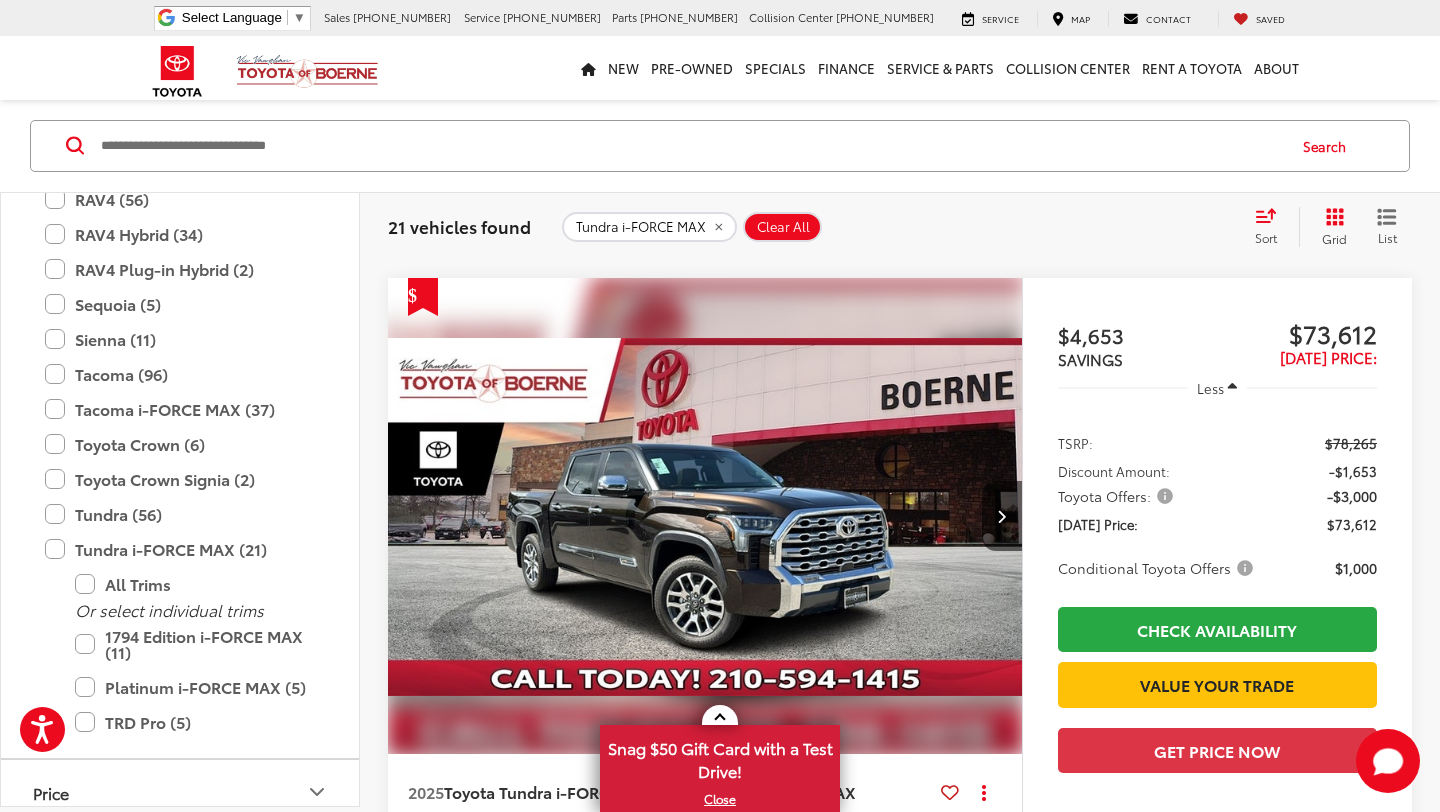 scroll, scrollTop: 5058, scrollLeft: 0, axis: vertical 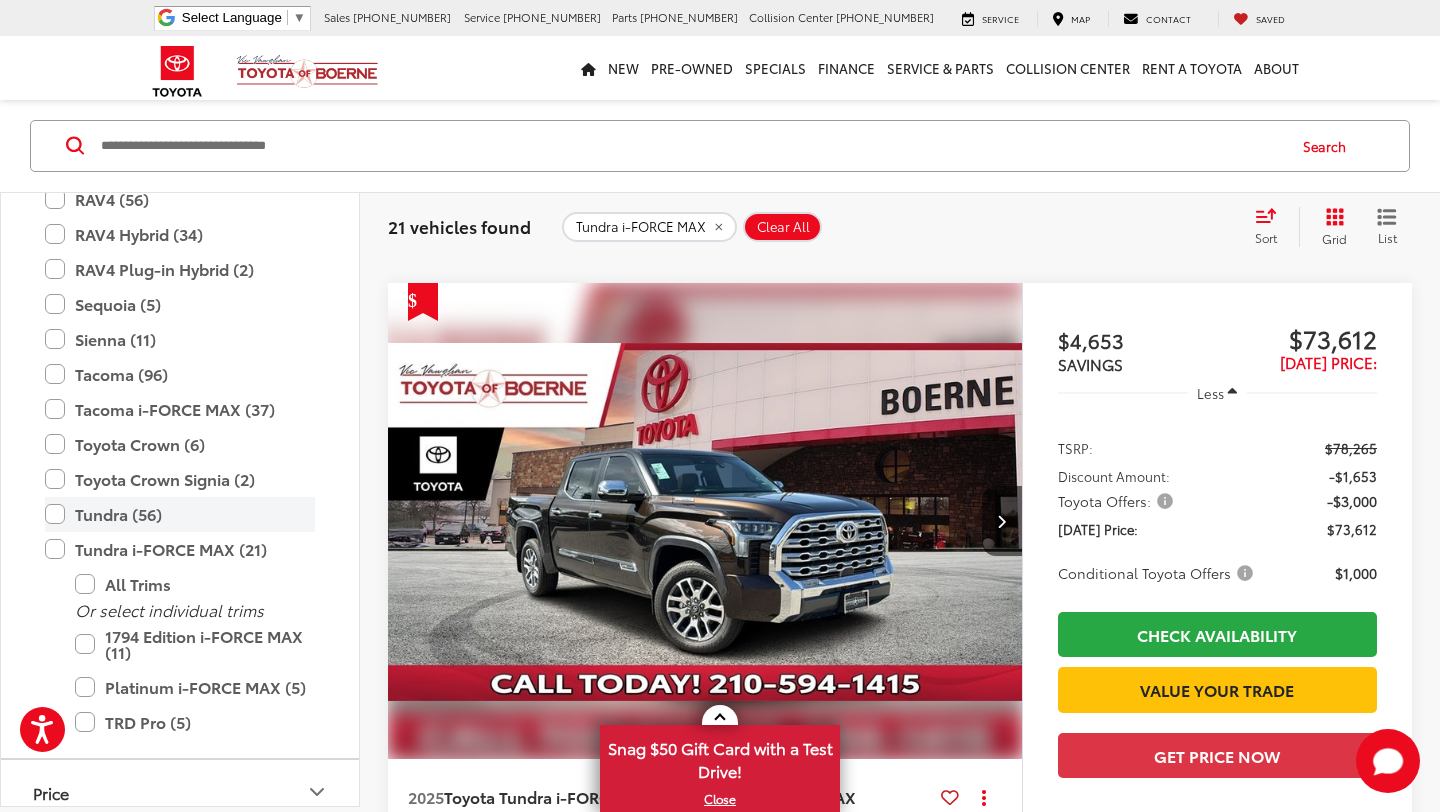 click on "Tundra (56)" at bounding box center (180, 514) 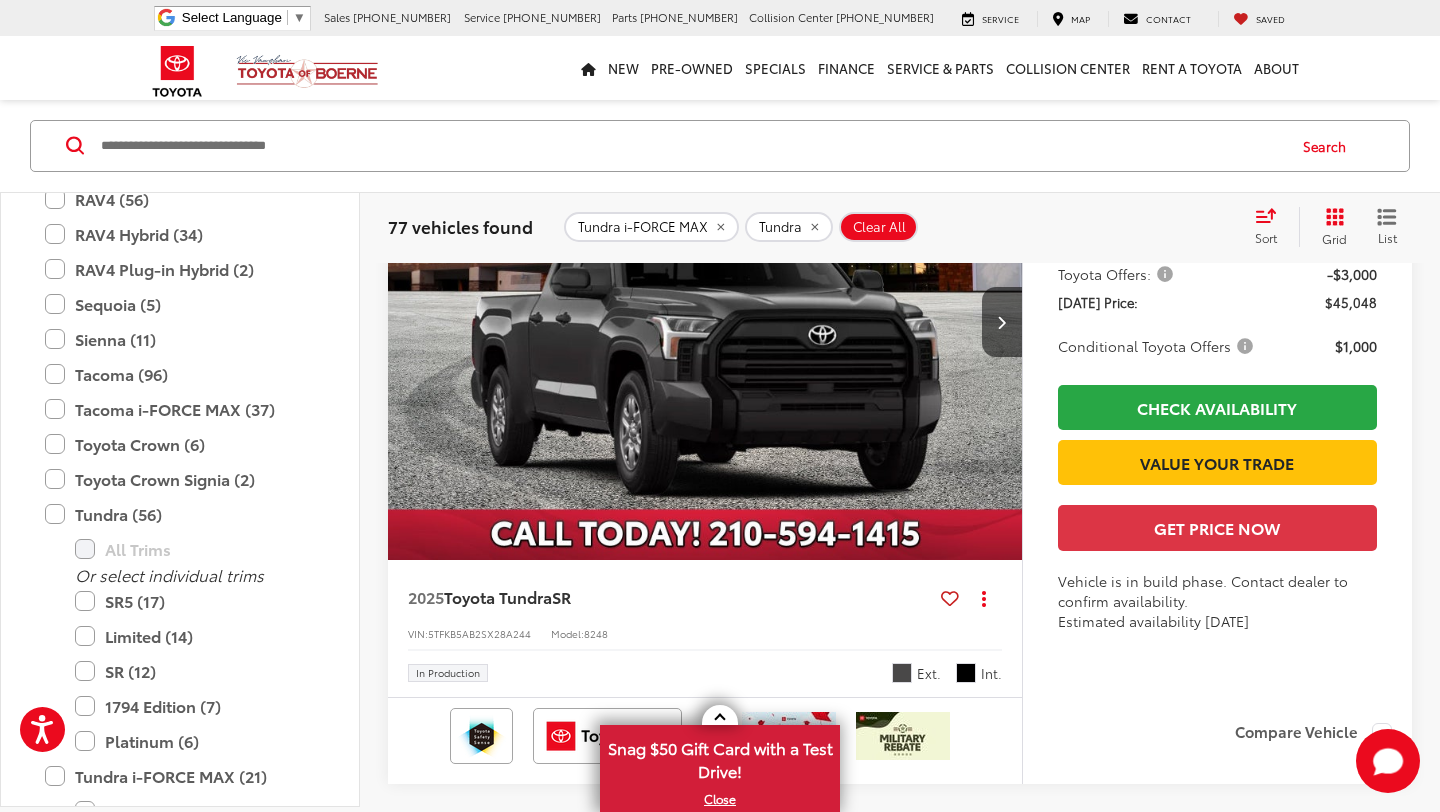 scroll, scrollTop: 1889, scrollLeft: 0, axis: vertical 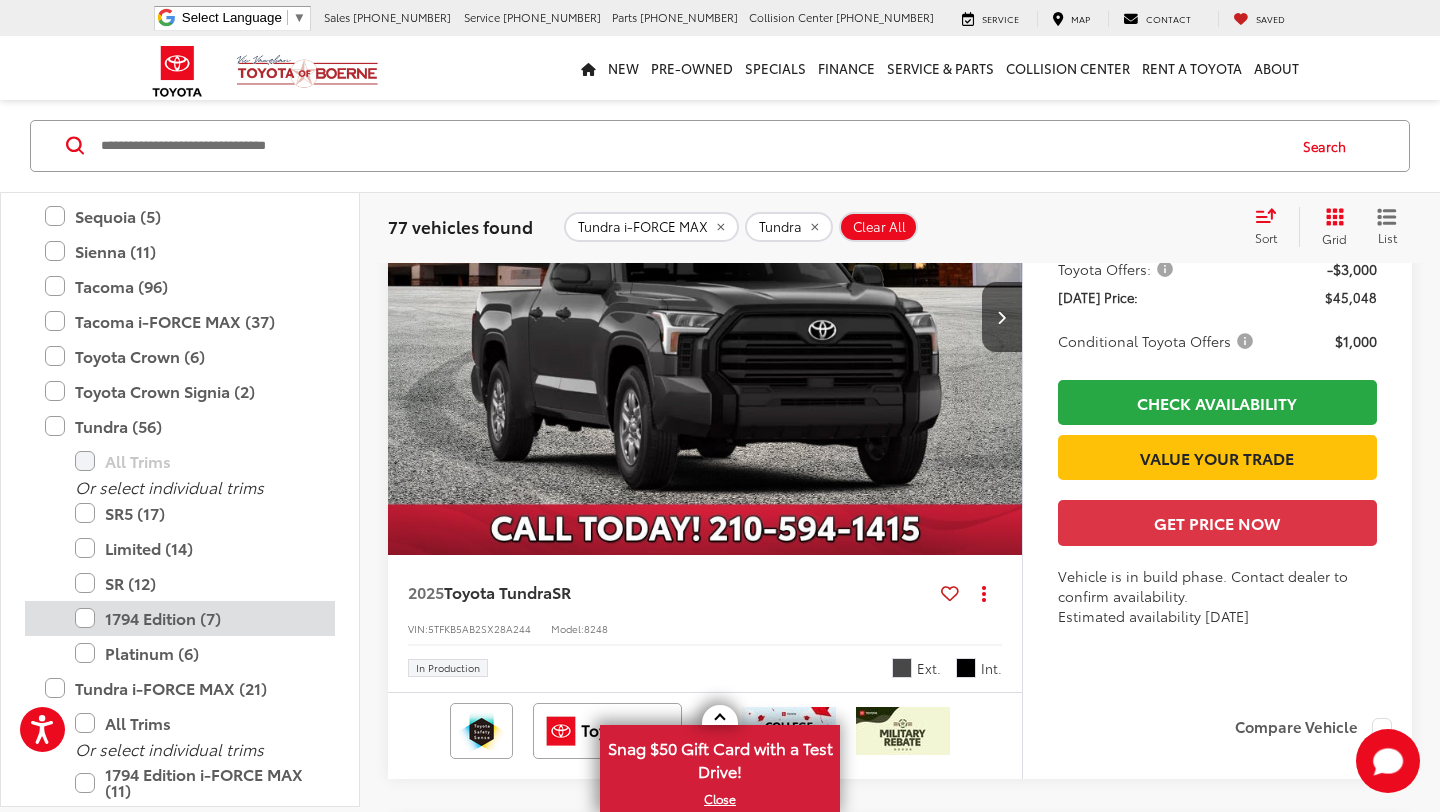 click on "1794 Edition (7)" at bounding box center (195, 617) 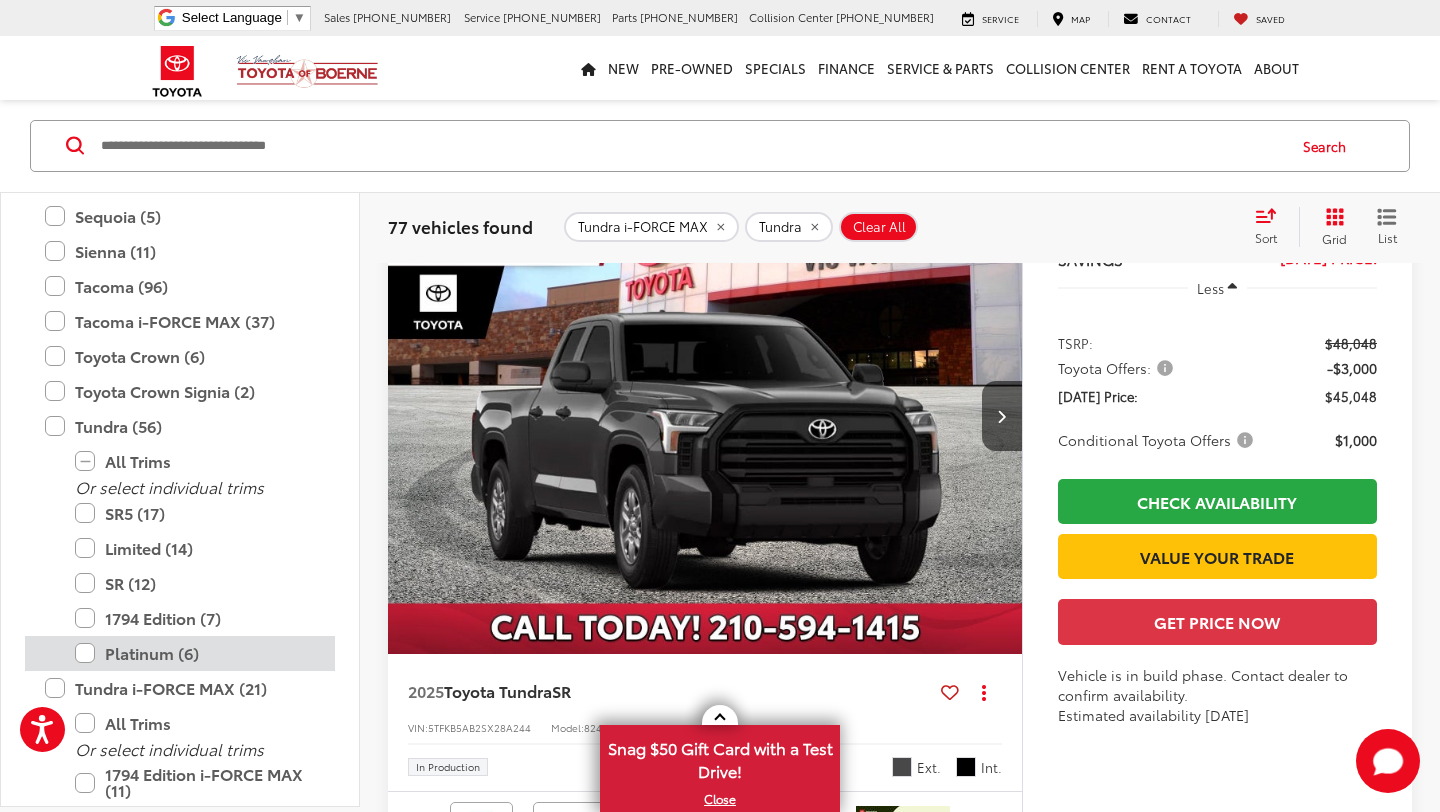 click on "Platinum (6)" at bounding box center (195, 652) 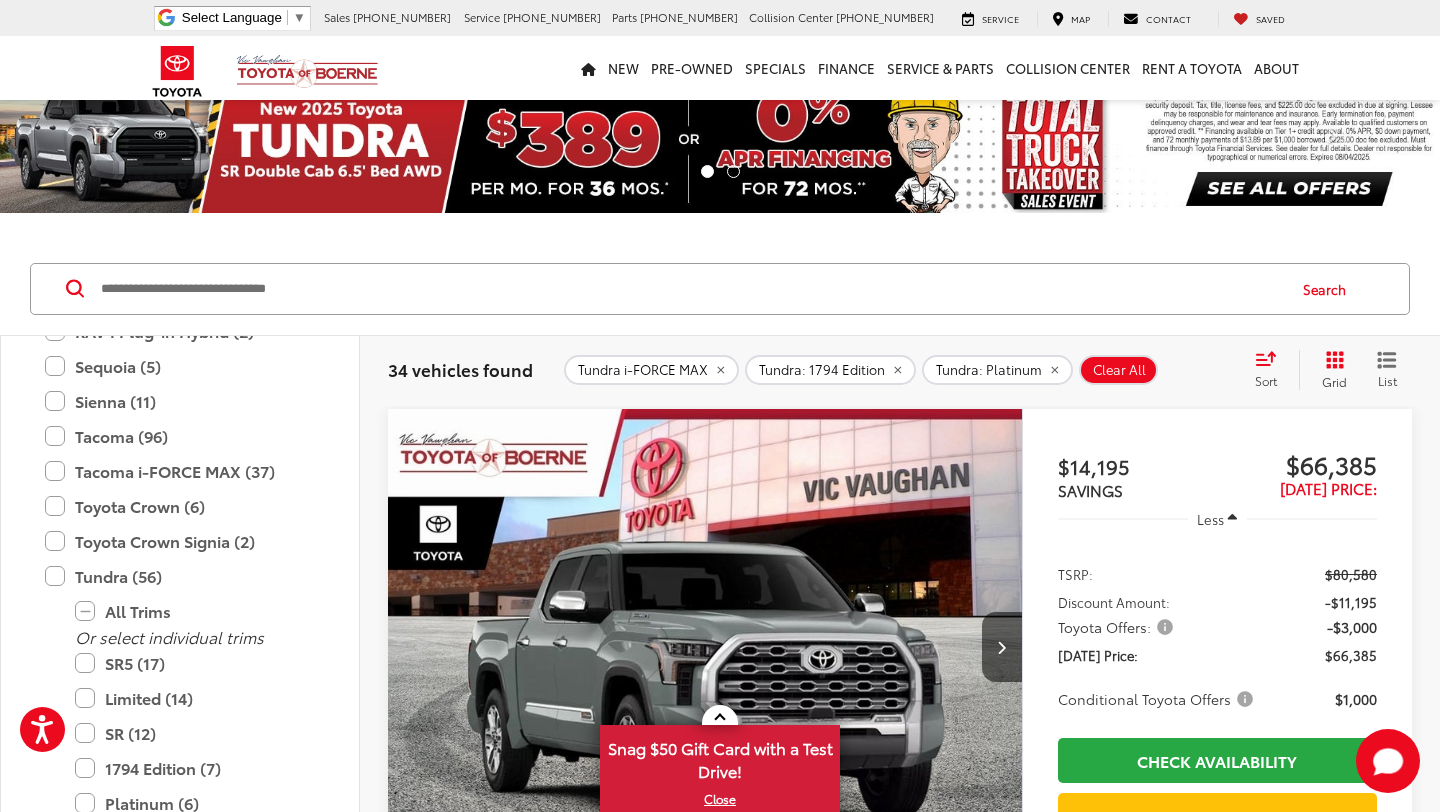 scroll, scrollTop: 37, scrollLeft: 0, axis: vertical 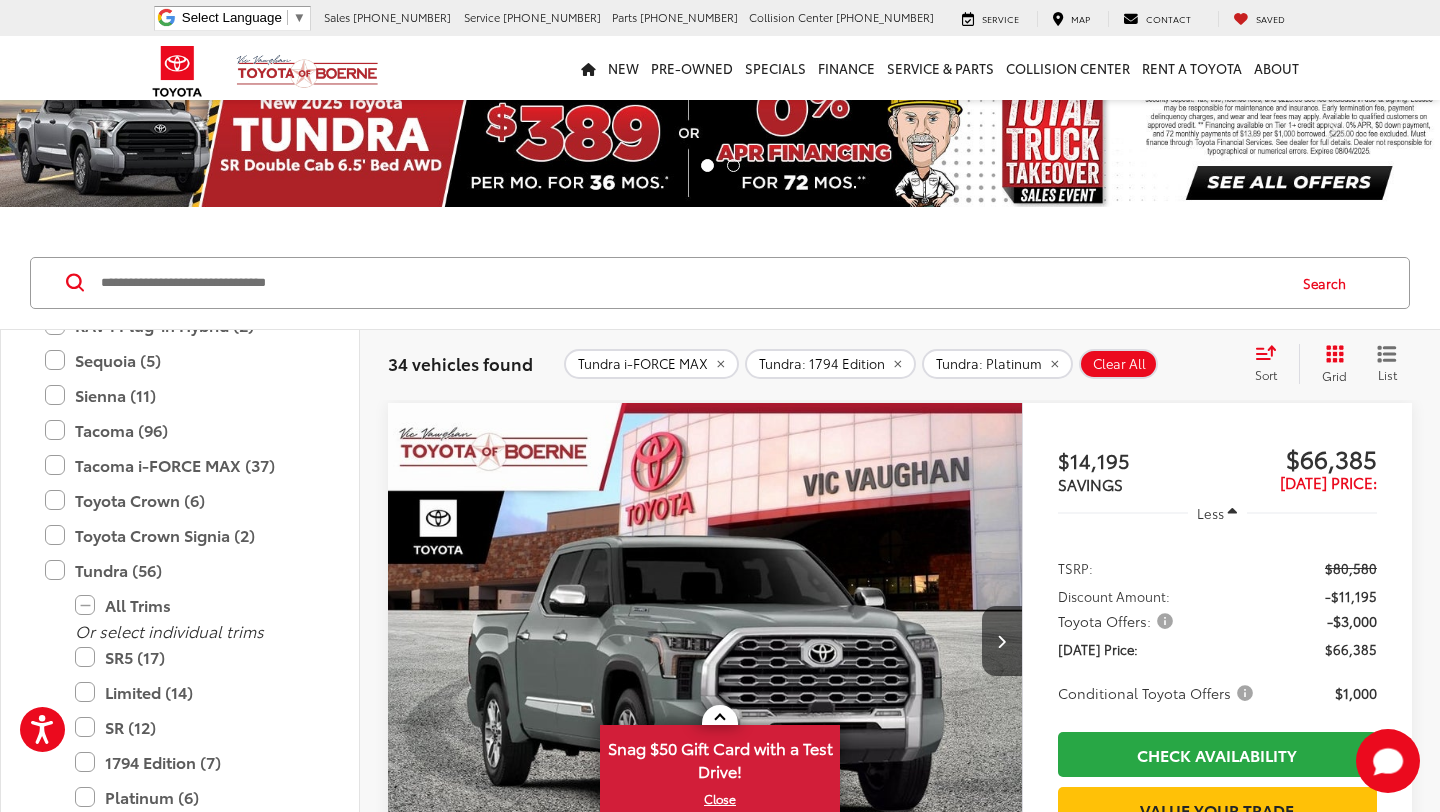 click 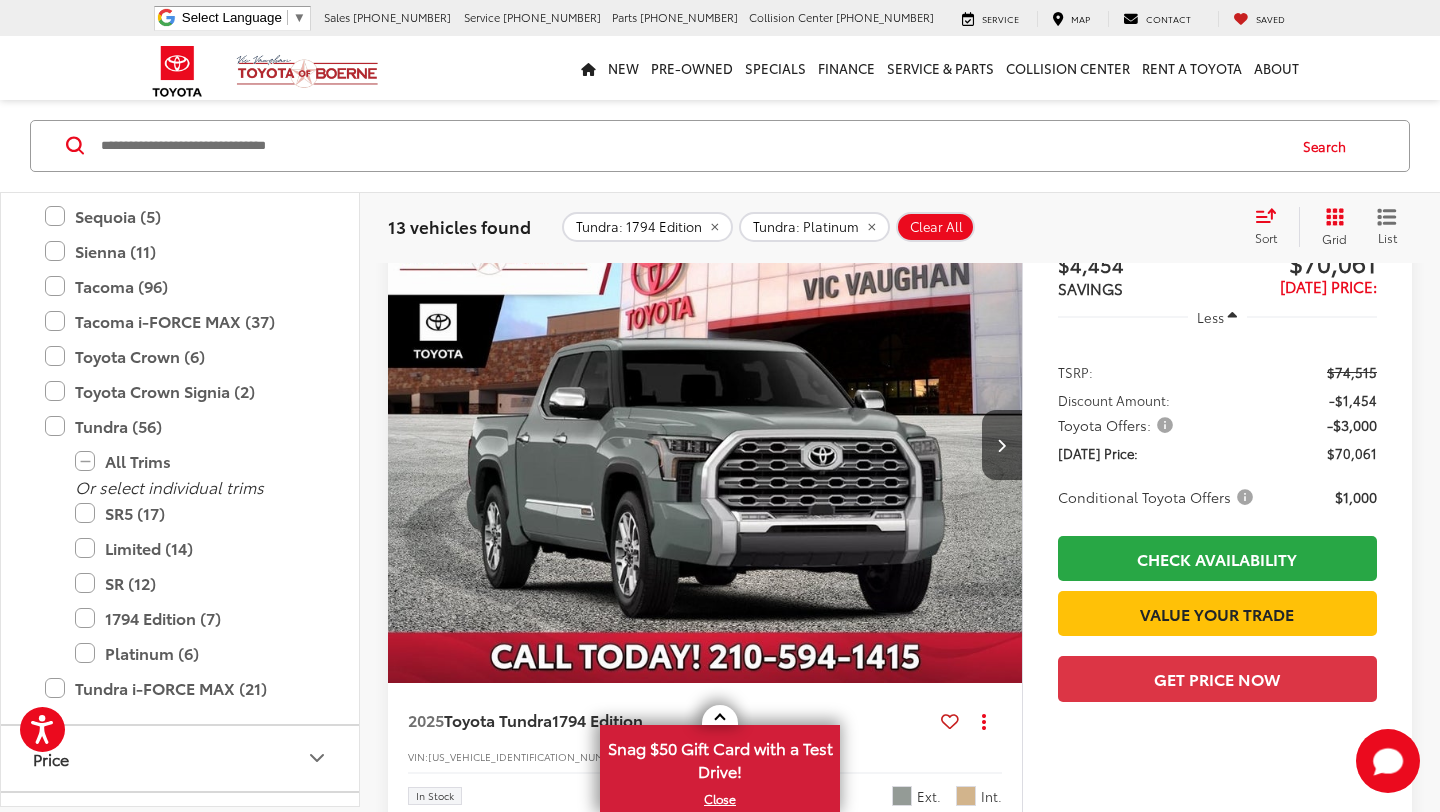 scroll, scrollTop: 5753, scrollLeft: 0, axis: vertical 